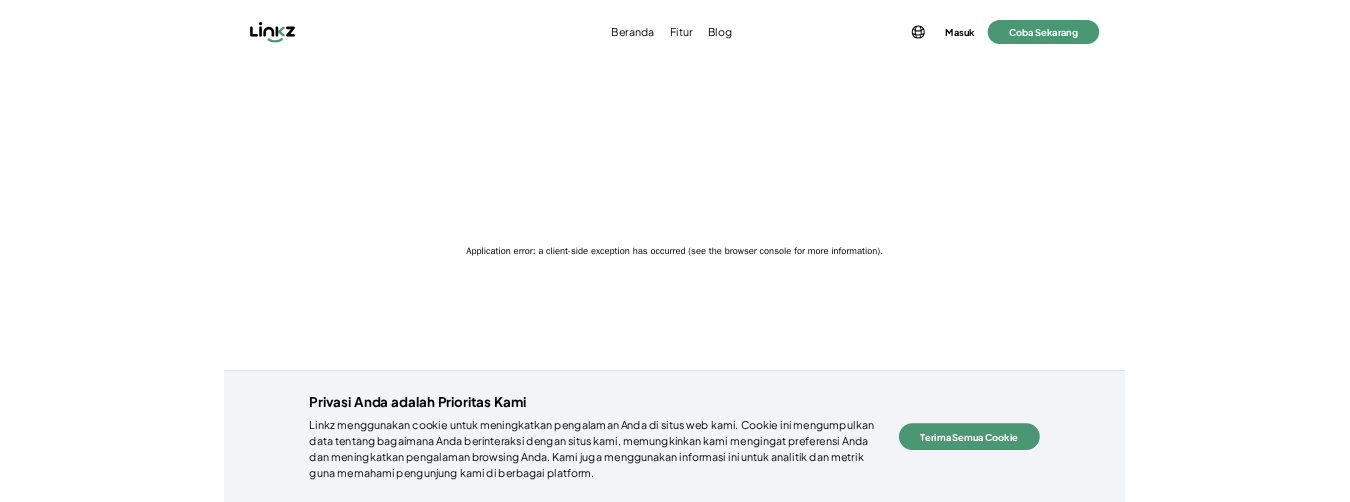 scroll, scrollTop: 0, scrollLeft: 0, axis: both 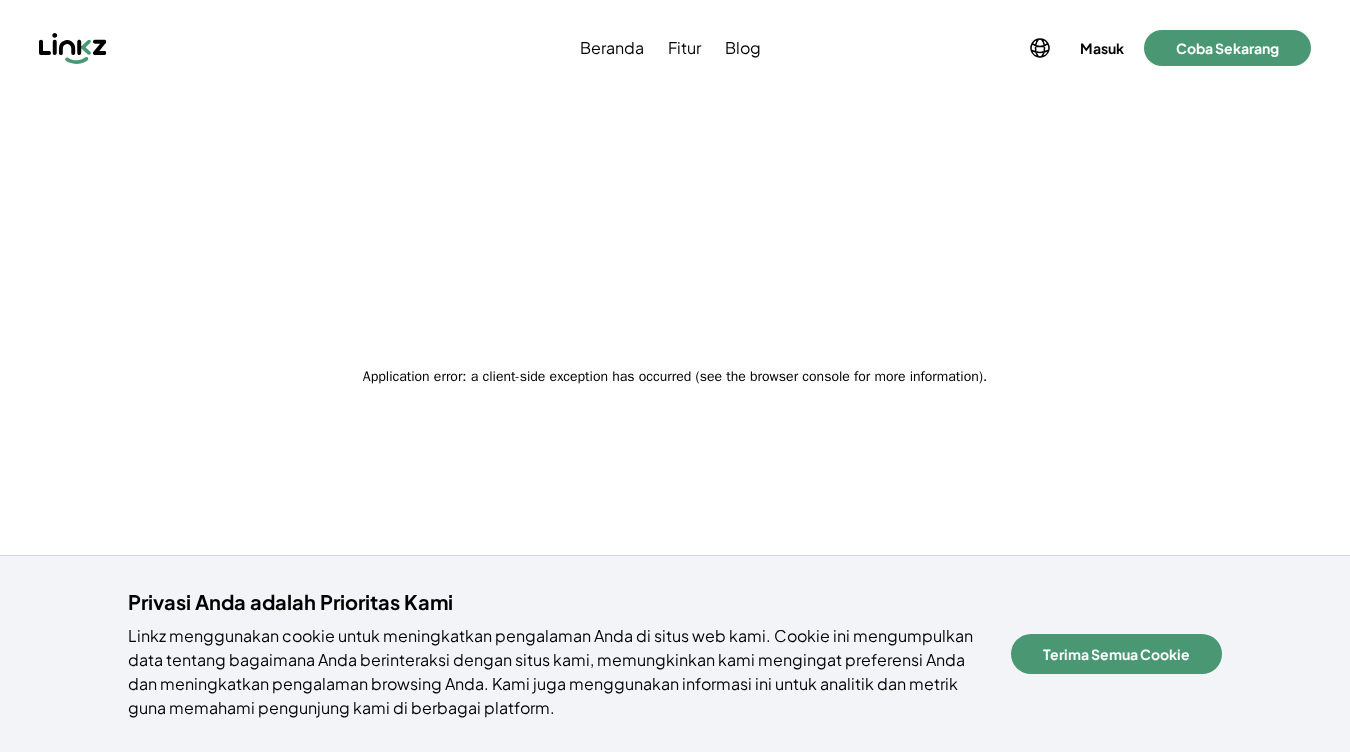 click at bounding box center (73, 48) 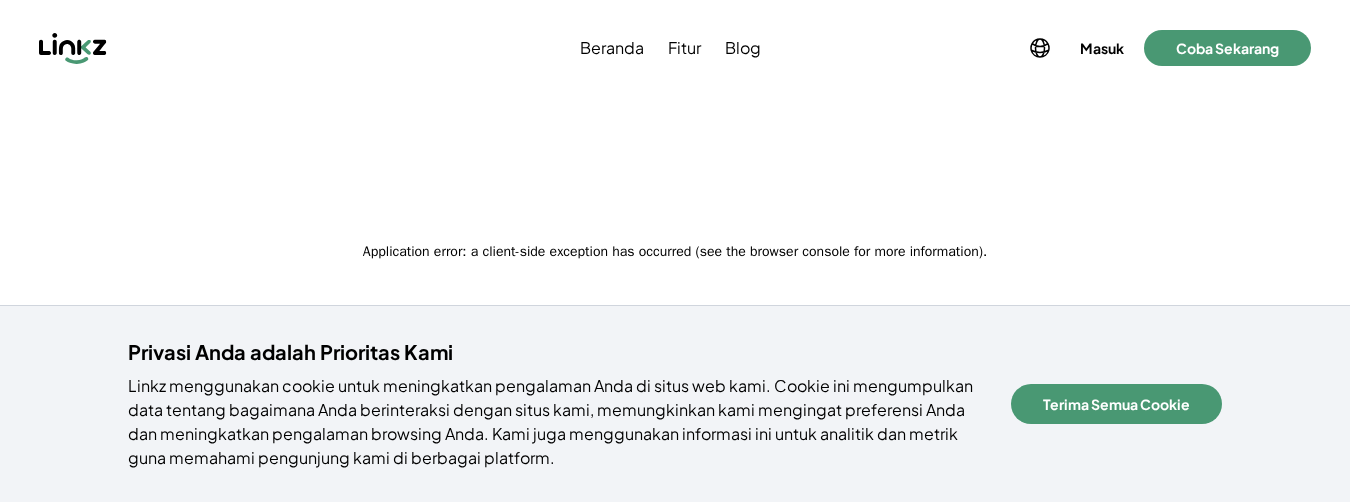 click on "Beranda Fitur Blog Masuk Buat Akun Masuk Coba Sekarang" at bounding box center [675, 48] 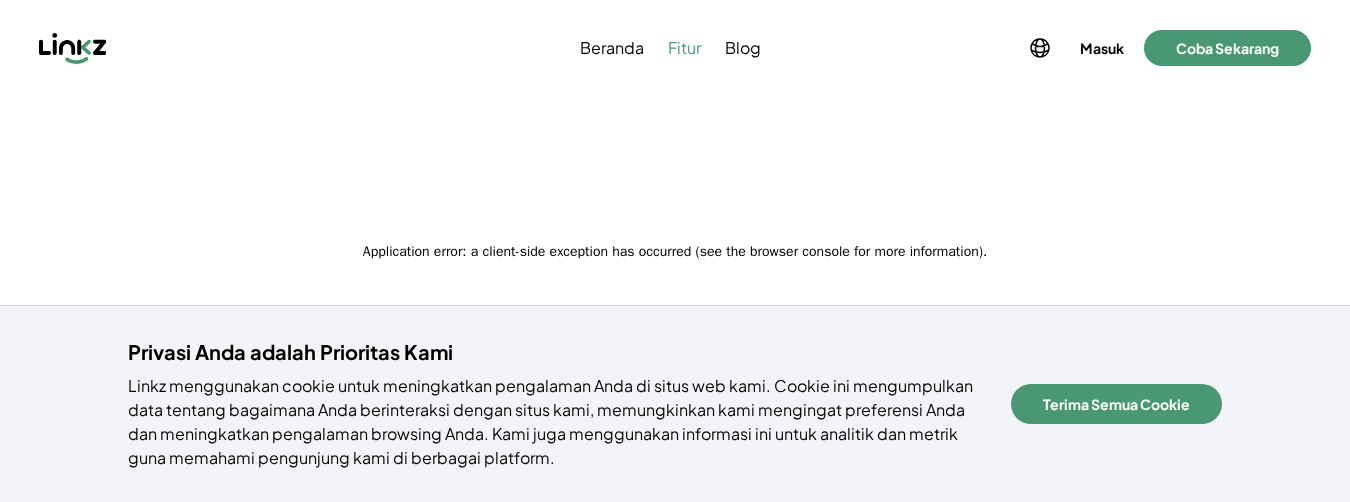 click on "Fitur" at bounding box center [684, 48] 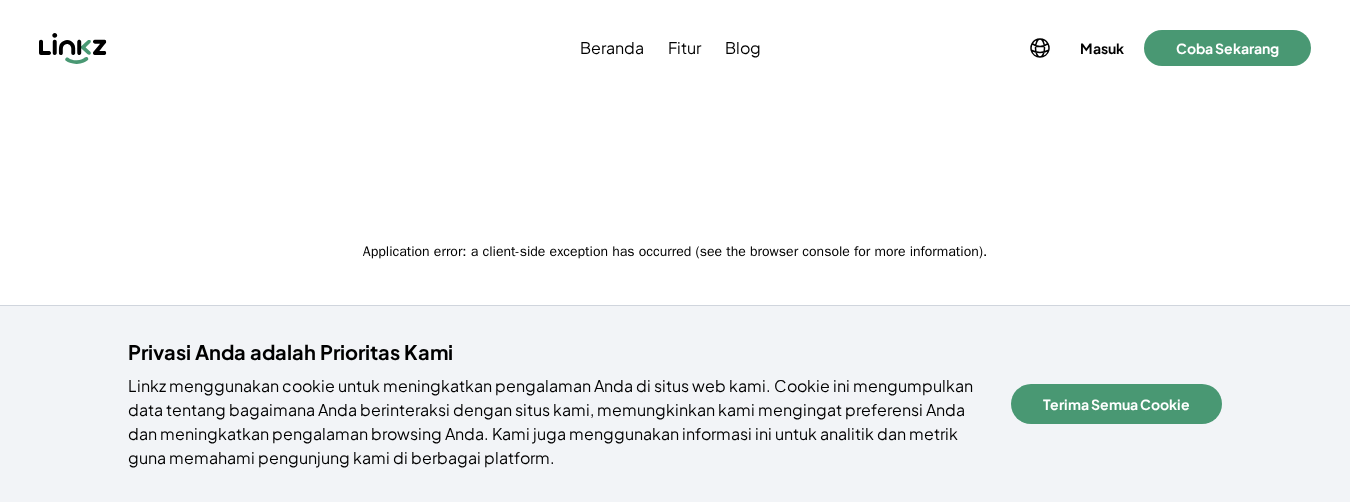 click on "Privasi Anda adalah Prioritas Kami Linkz menggunakan cookie untuk meningkatkan pengalaman Anda di situs web kami. Cookie ini mengumpulkan data tentang bagaimana Anda berinteraksi dengan situs kami, memungkinkan kami mengingat preferensi Anda dan meningkatkan pengalaman browsing Anda. Kami juga menggunakan informasi ini untuk analitik dan metrik guna memahami pengunjung kami di berbagai platform. Terima Semua Cookie" at bounding box center [675, 403] 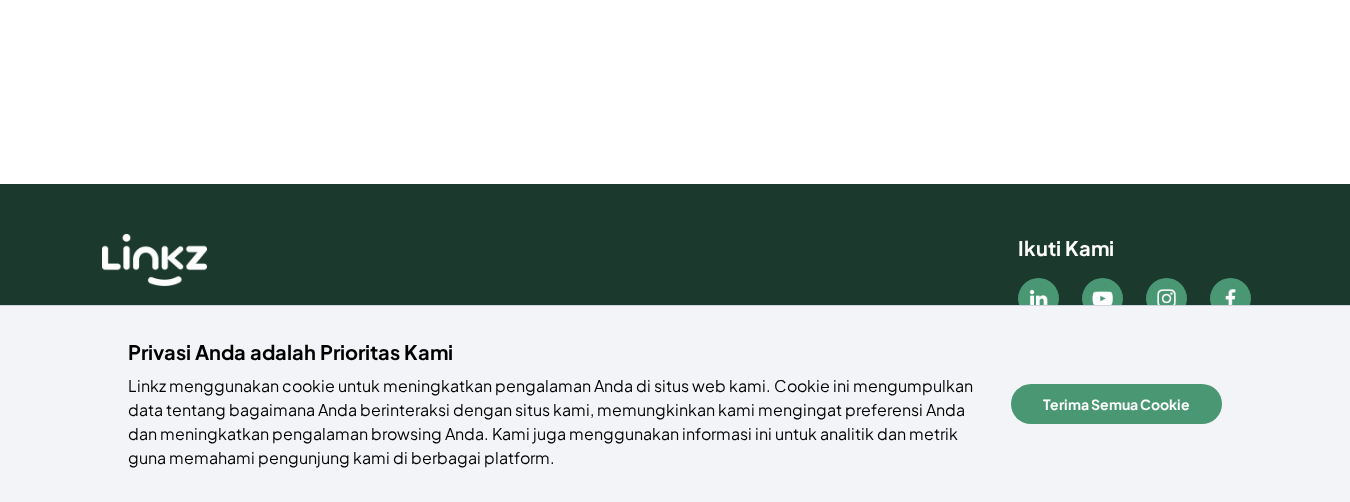 scroll, scrollTop: 0, scrollLeft: 0, axis: both 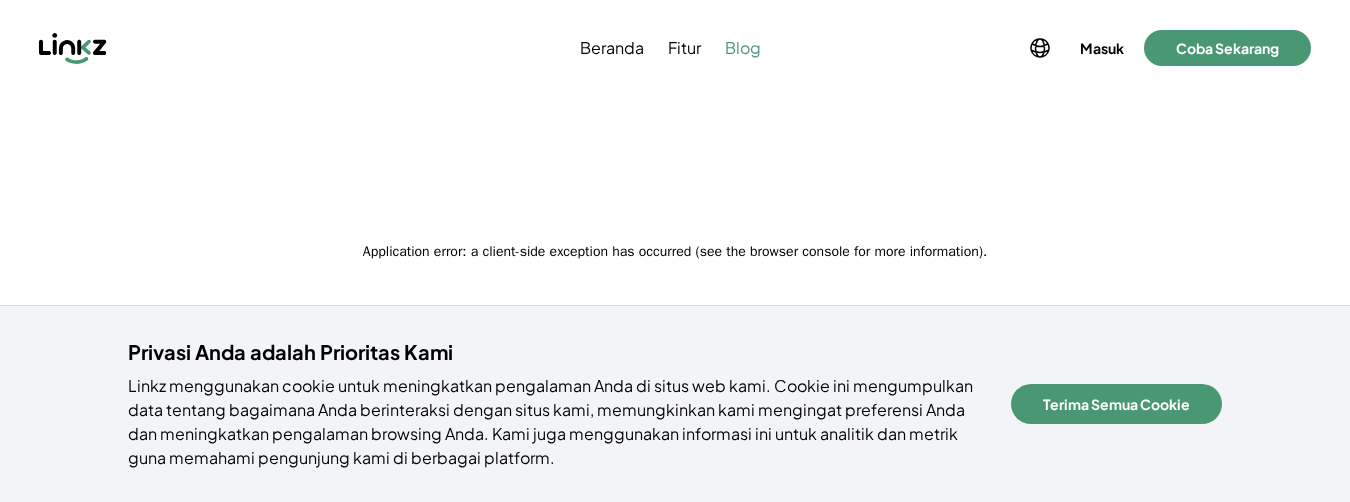 click on "Blog" at bounding box center [743, 48] 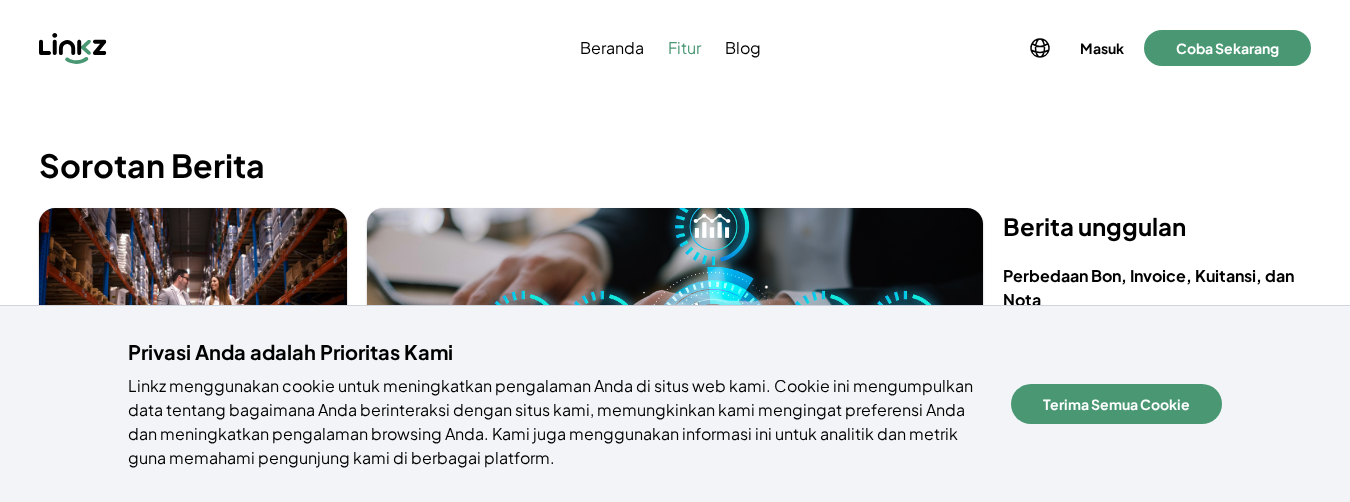 click on "Fitur" at bounding box center (684, 48) 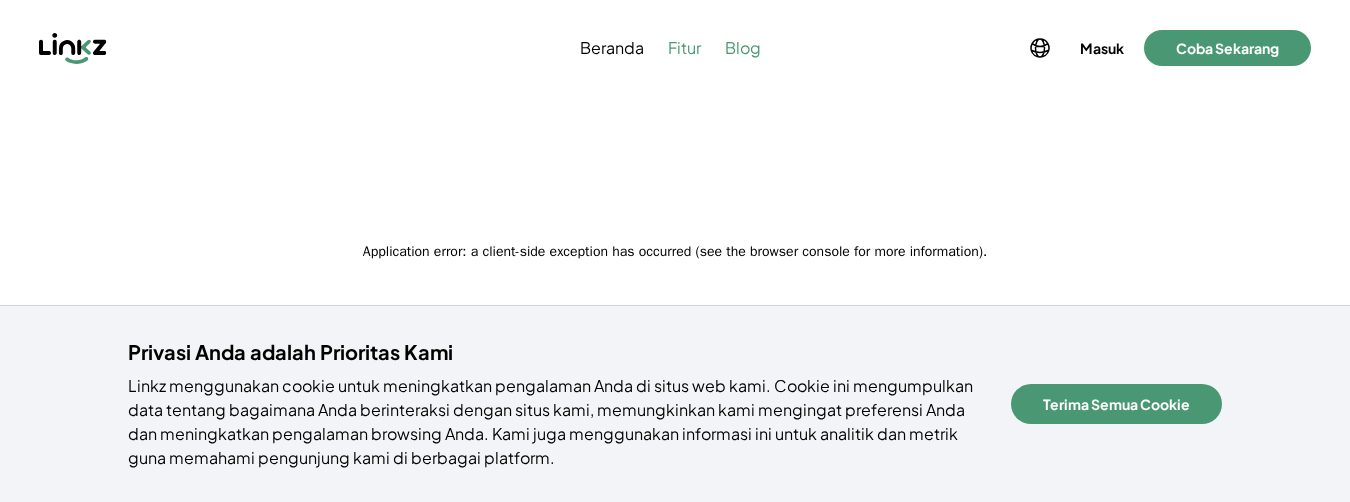 click on "Blog" at bounding box center [743, 48] 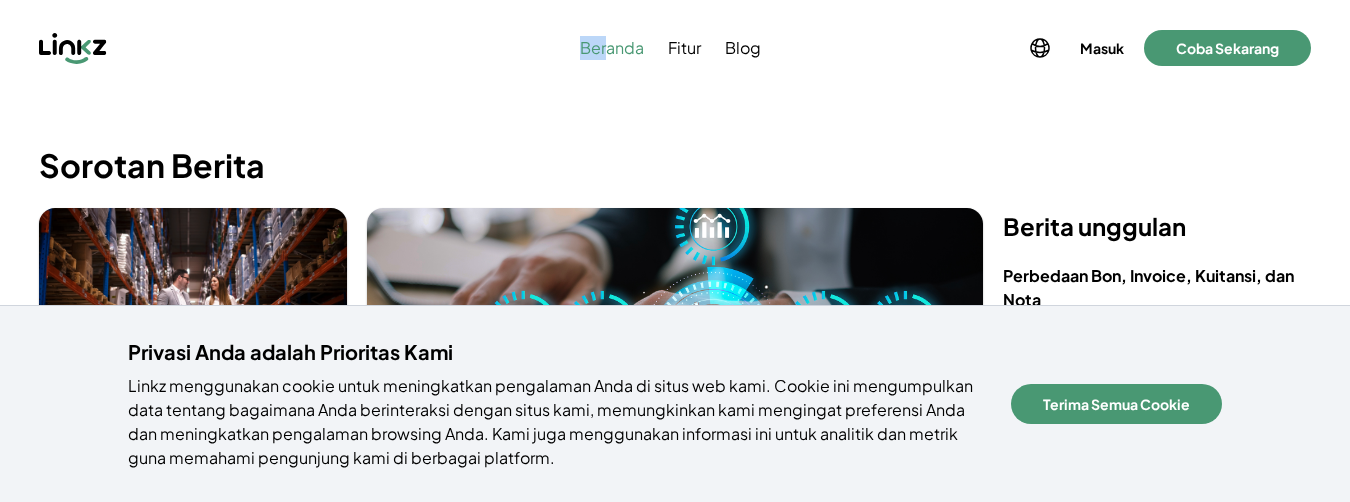drag, startPoint x: 636, startPoint y: 35, endPoint x: 609, endPoint y: 59, distance: 36.124783 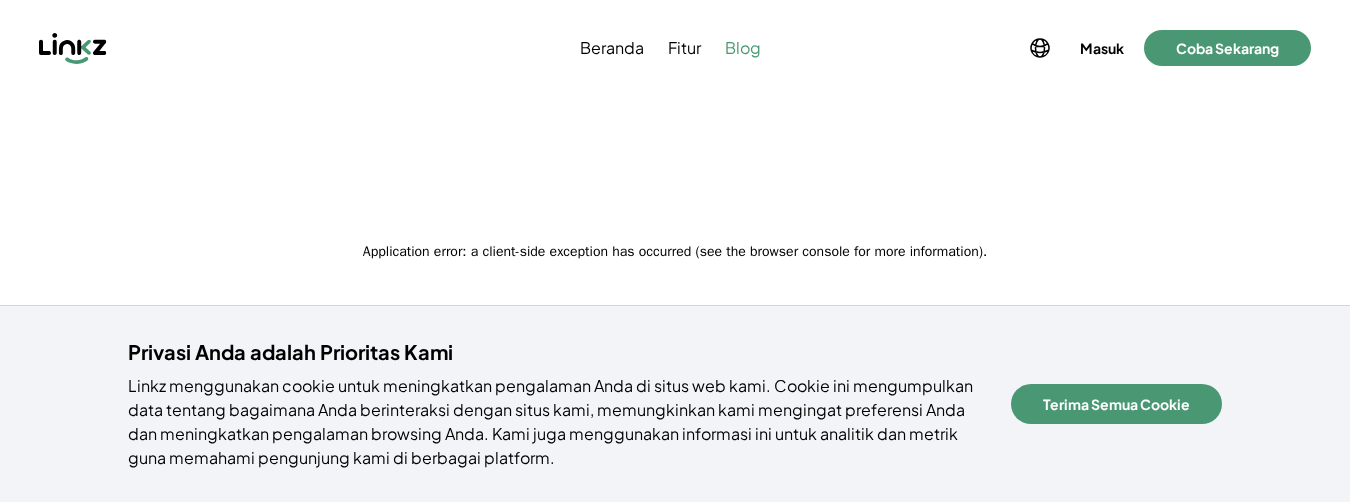 click on "Blog" at bounding box center (743, 48) 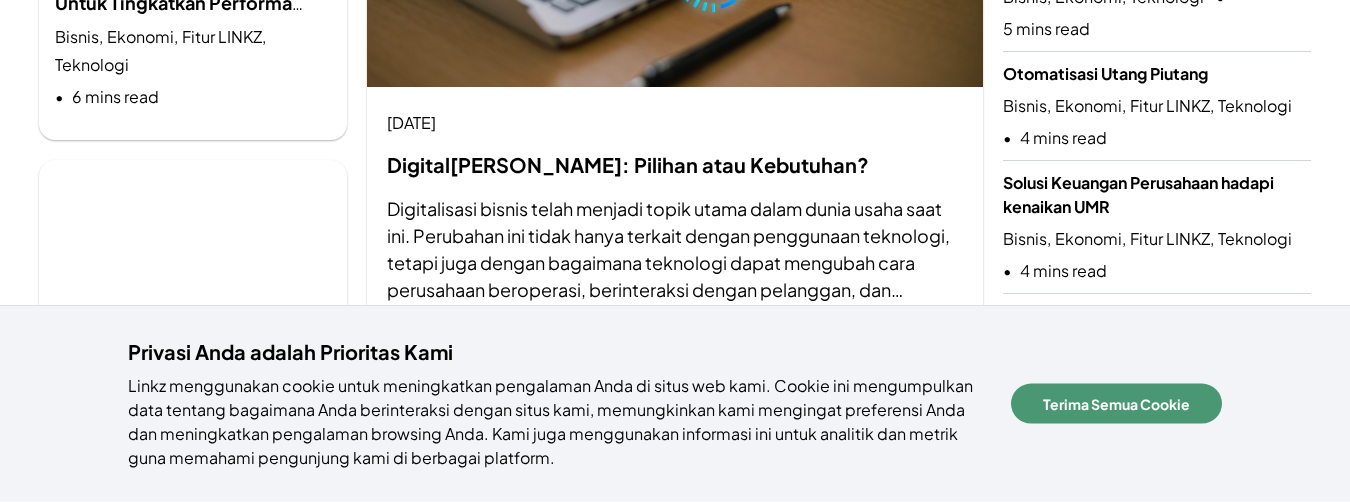 scroll, scrollTop: 473, scrollLeft: 0, axis: vertical 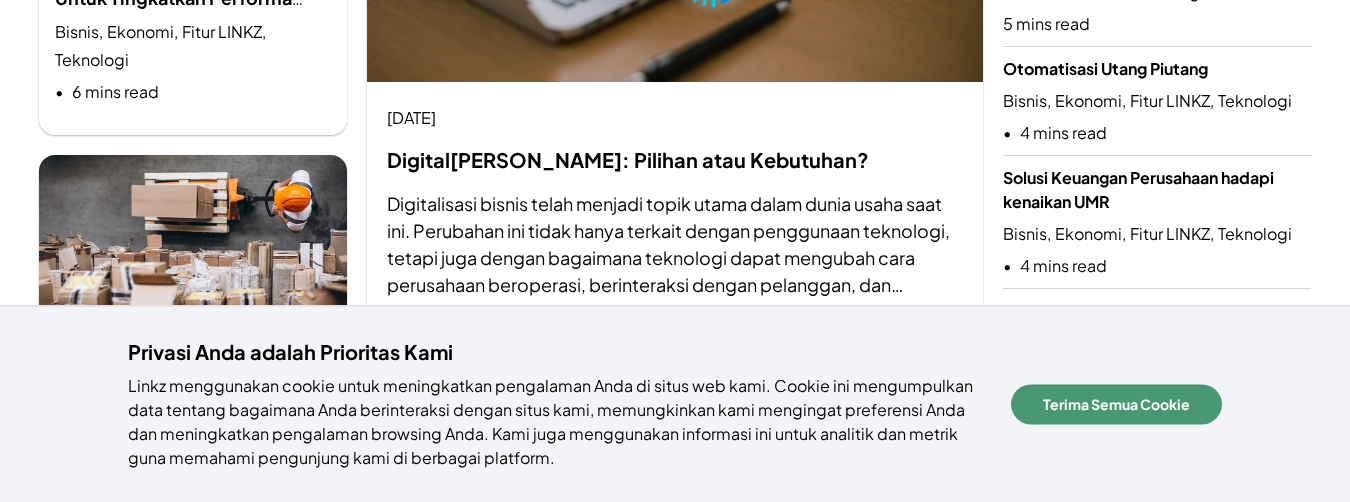click on "Digital[PERSON_NAME]: Pilihan atau Kebutuhan?" at bounding box center (628, 159) 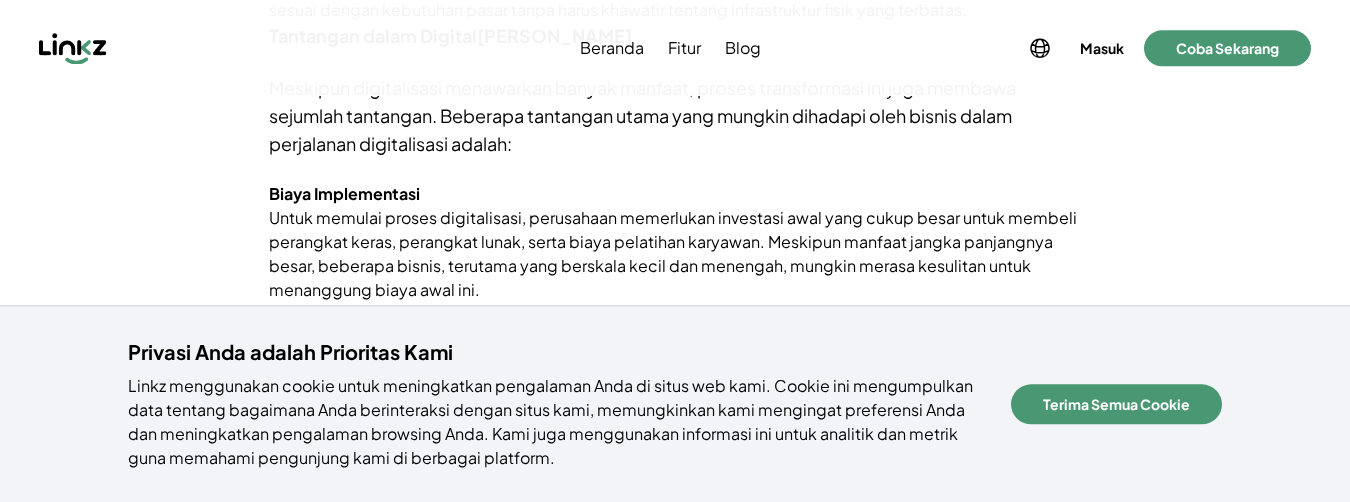 scroll, scrollTop: 0, scrollLeft: 0, axis: both 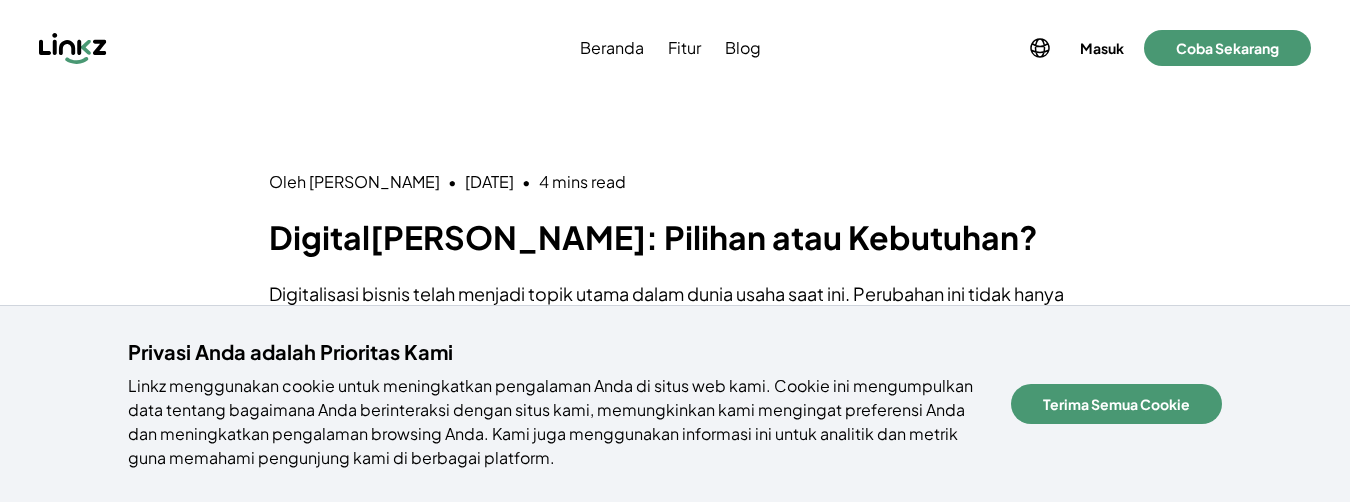 click on "Linkz menggunakan cookie untuk meningkatkan pengalaman Anda di situs web kami. Cookie ini mengumpulkan data tentang bagaimana Anda berinteraksi dengan situs kami, memungkinkan kami mengingat preferensi Anda dan meningkatkan pengalaman browsing Anda. Kami juga menggunakan informasi ini untuk analitik dan metrik guna memahami pengunjung kami di berbagai platform." at bounding box center [557, 422] 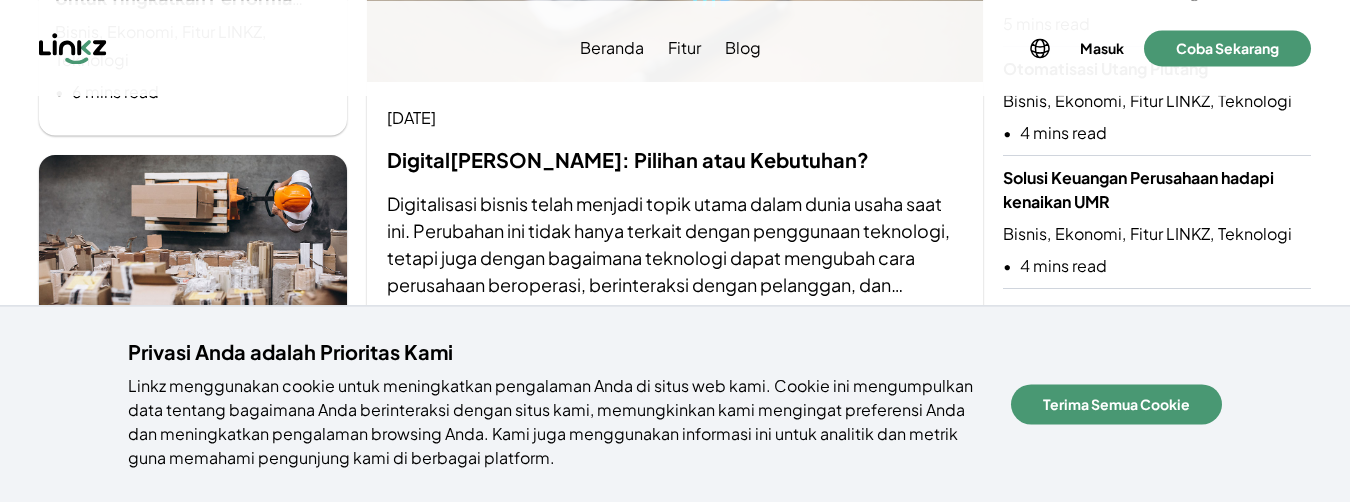 scroll, scrollTop: 0, scrollLeft: 0, axis: both 